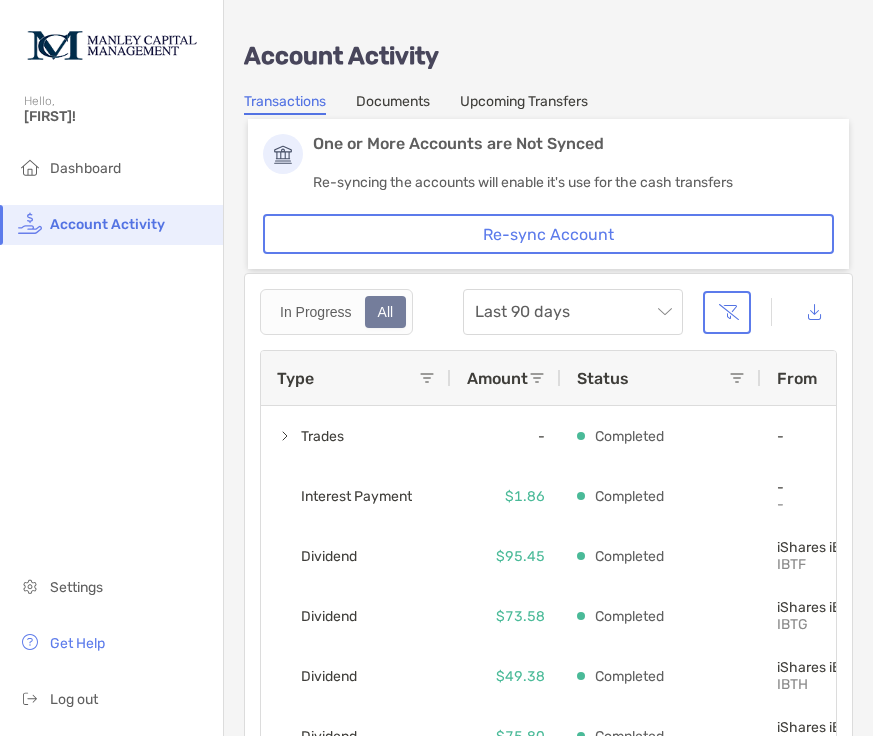 scroll, scrollTop: 0, scrollLeft: 0, axis: both 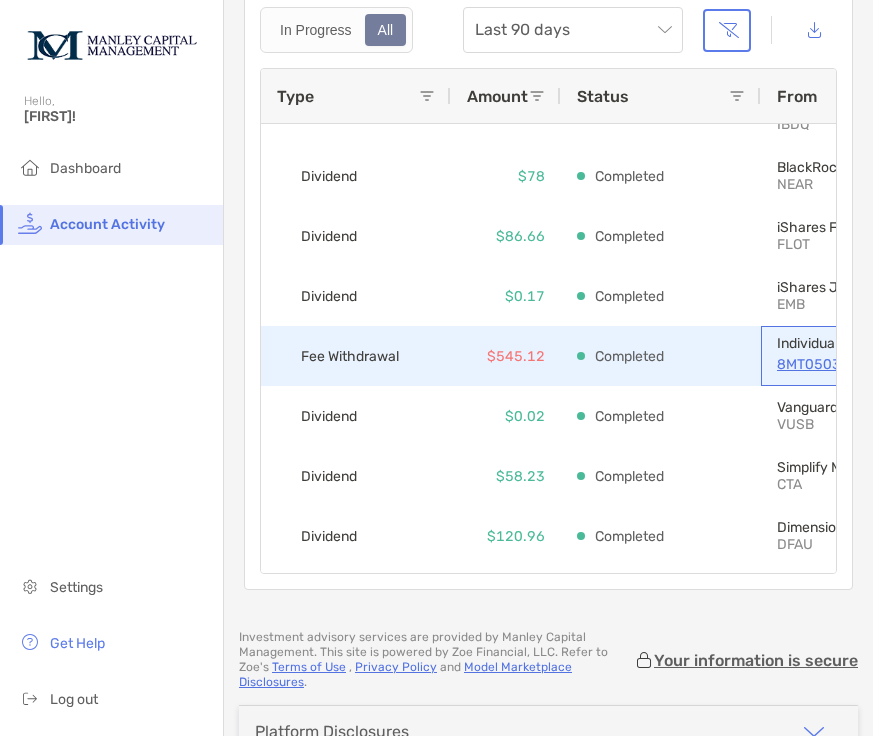 click on "[ACCOUNT_ID]" at bounding box center [846, 364] 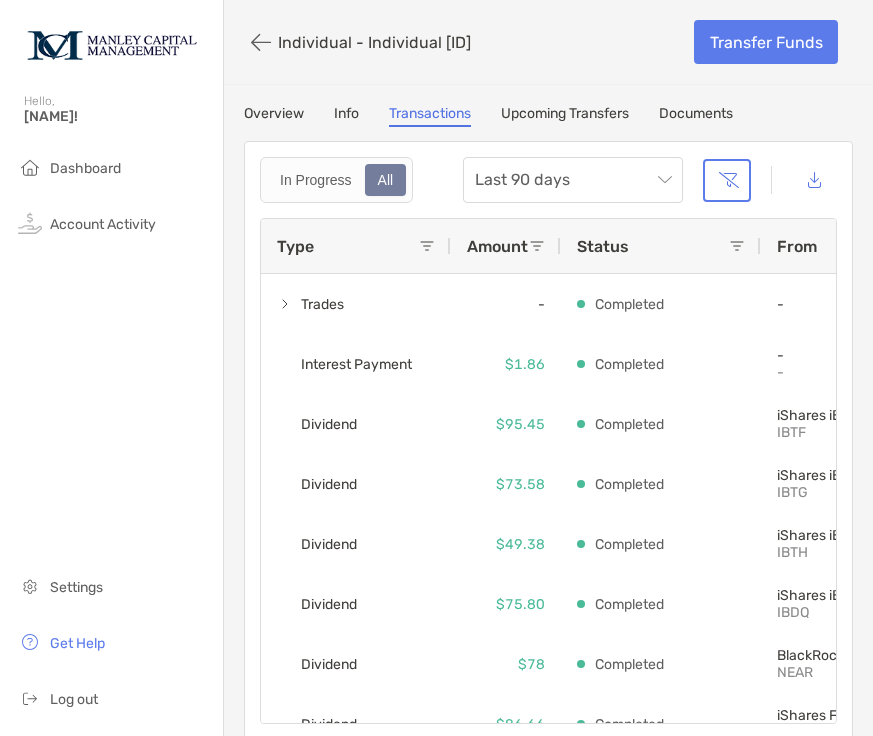 scroll, scrollTop: 0, scrollLeft: 0, axis: both 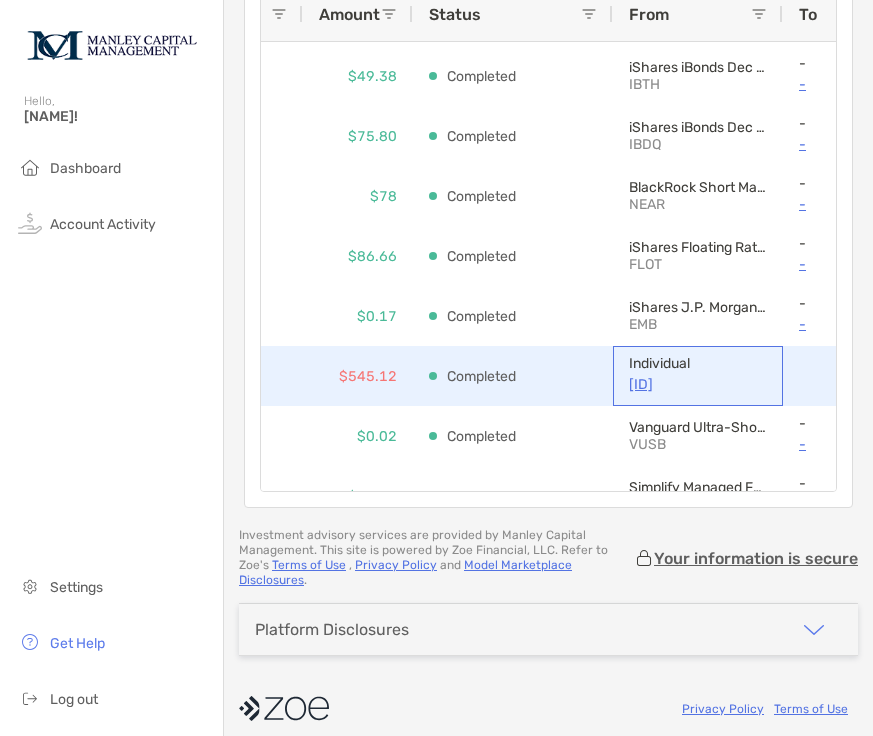 click on "8MT05031" at bounding box center [698, 384] 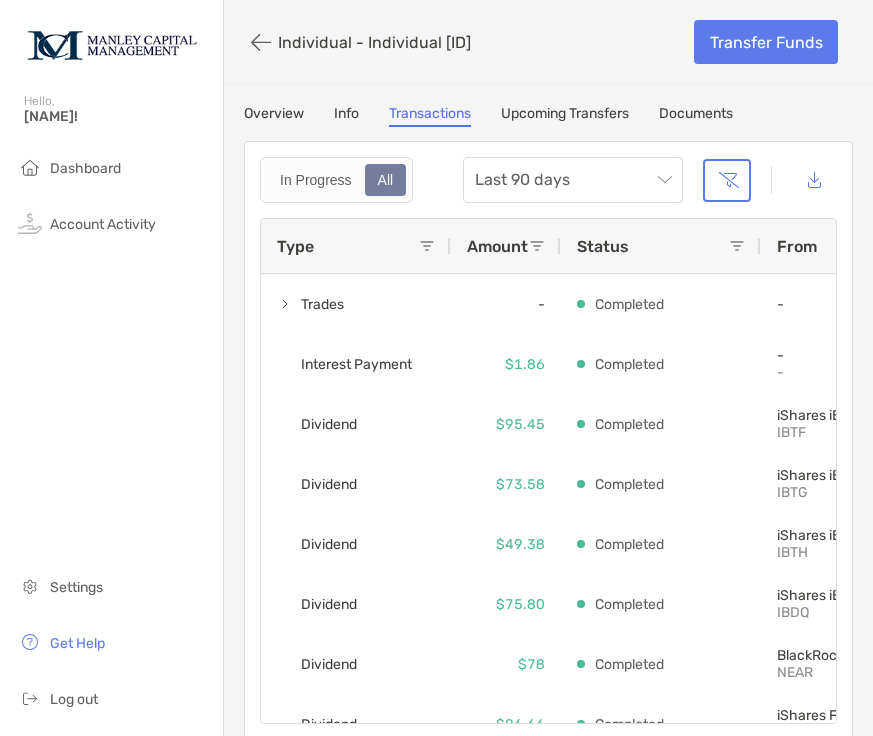 scroll, scrollTop: 0, scrollLeft: 0, axis: both 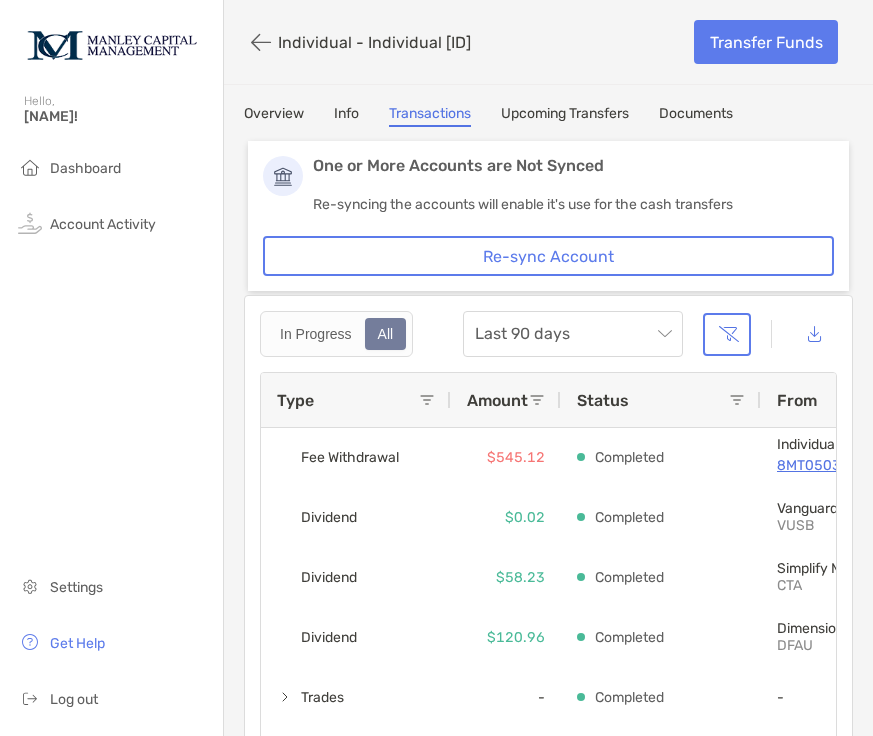 click on "Overview" at bounding box center (274, 116) 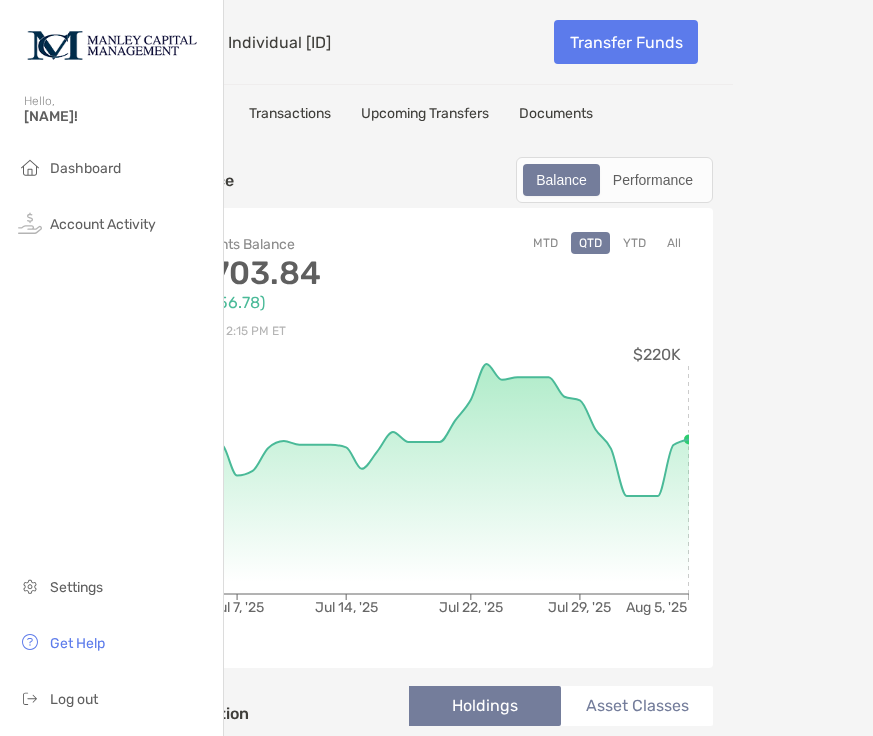 scroll, scrollTop: 0, scrollLeft: 139, axis: horizontal 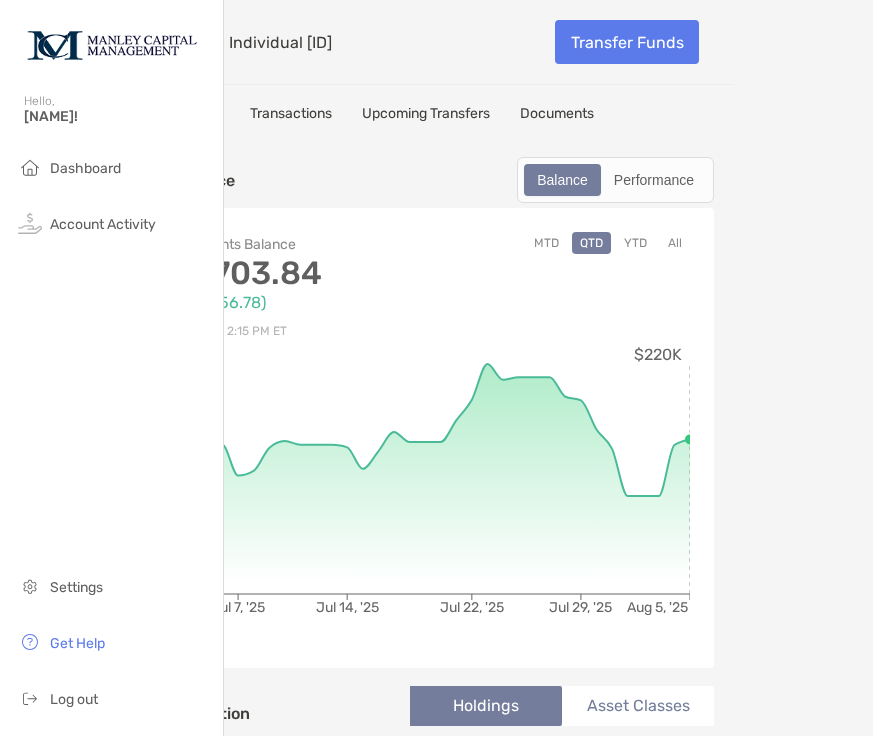 click on "YTD" at bounding box center (635, 243) 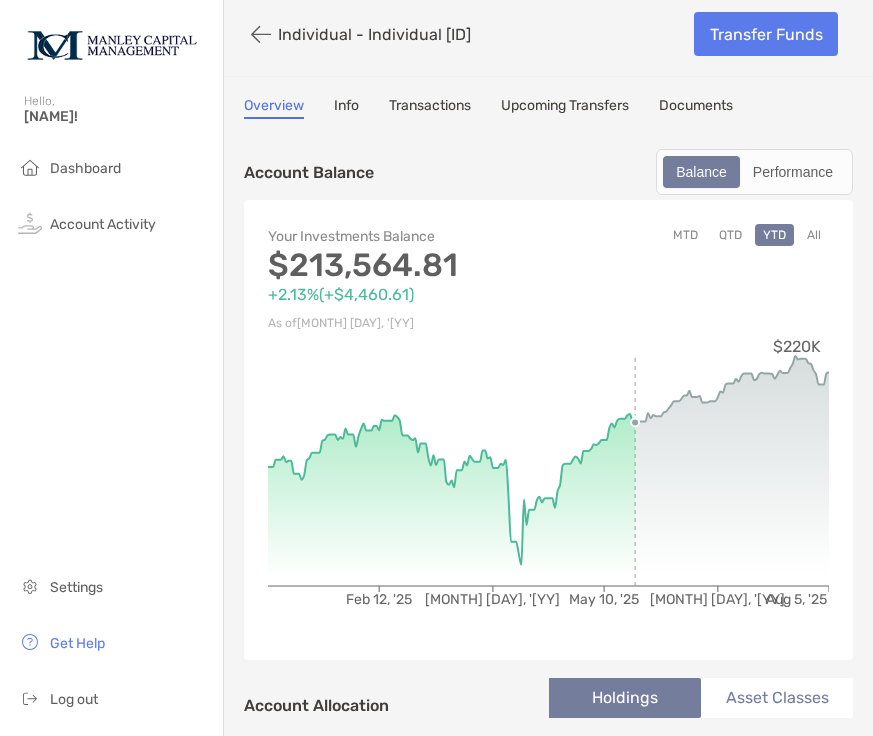 scroll, scrollTop: 8, scrollLeft: 0, axis: vertical 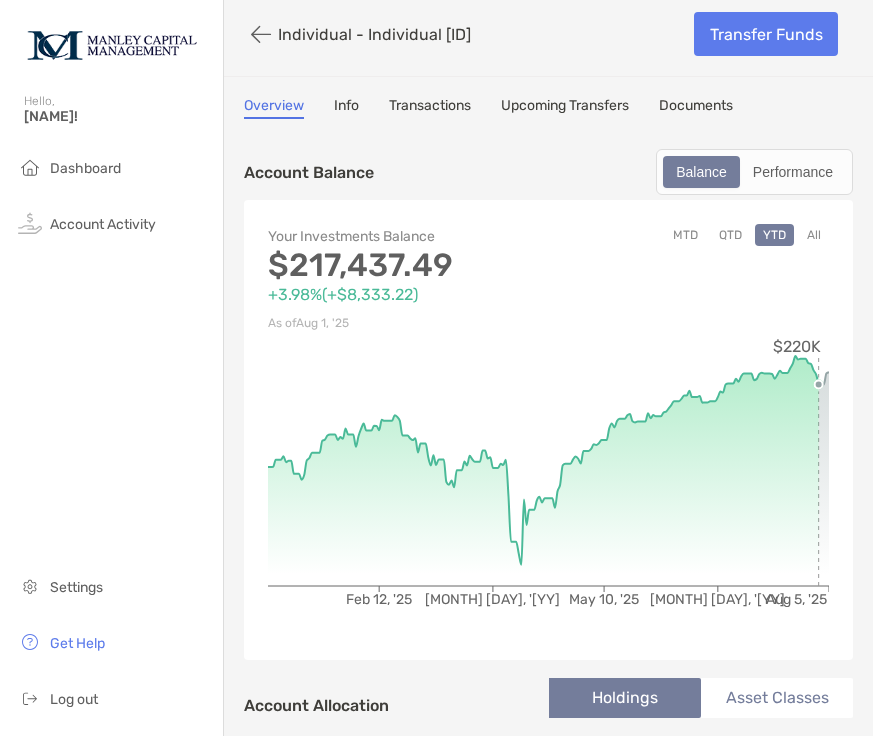 click on "Asset Classes" at bounding box center [777, 698] 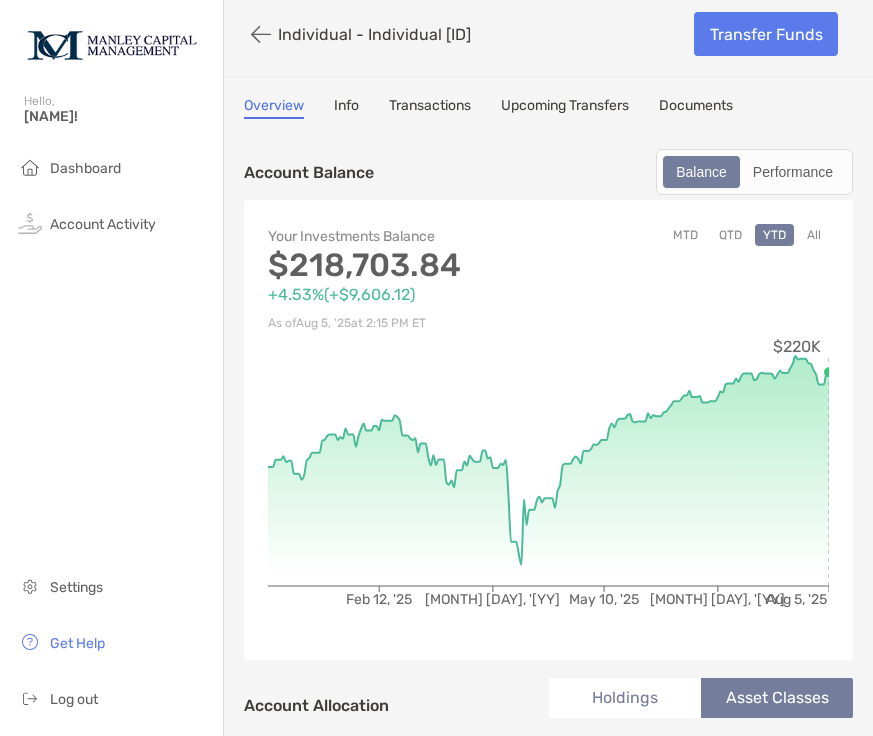 click on "QTD" at bounding box center (730, 235) 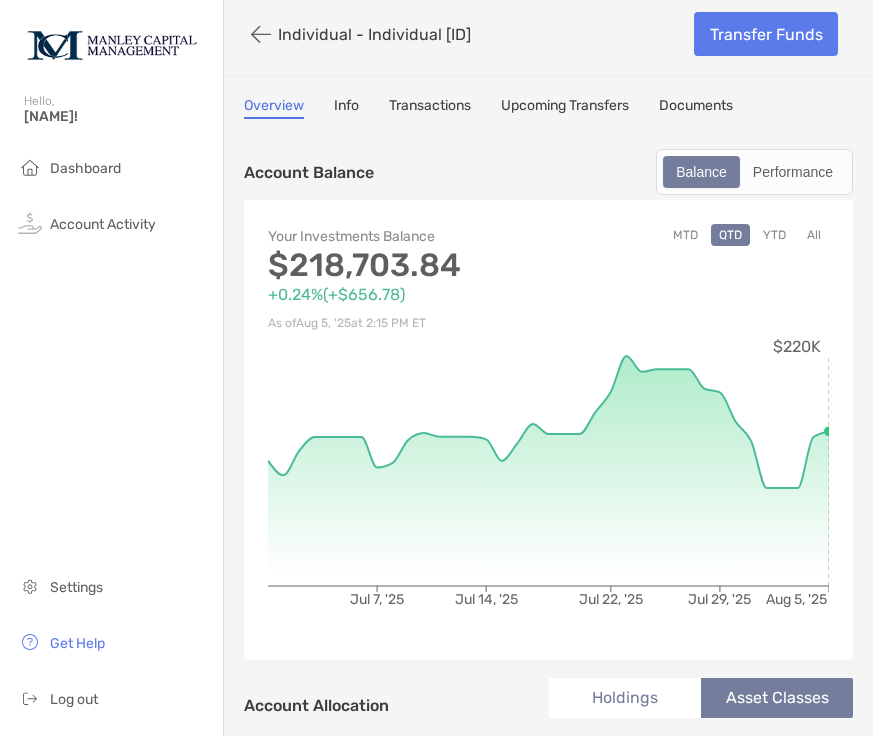 click on "Holdings" at bounding box center (625, 698) 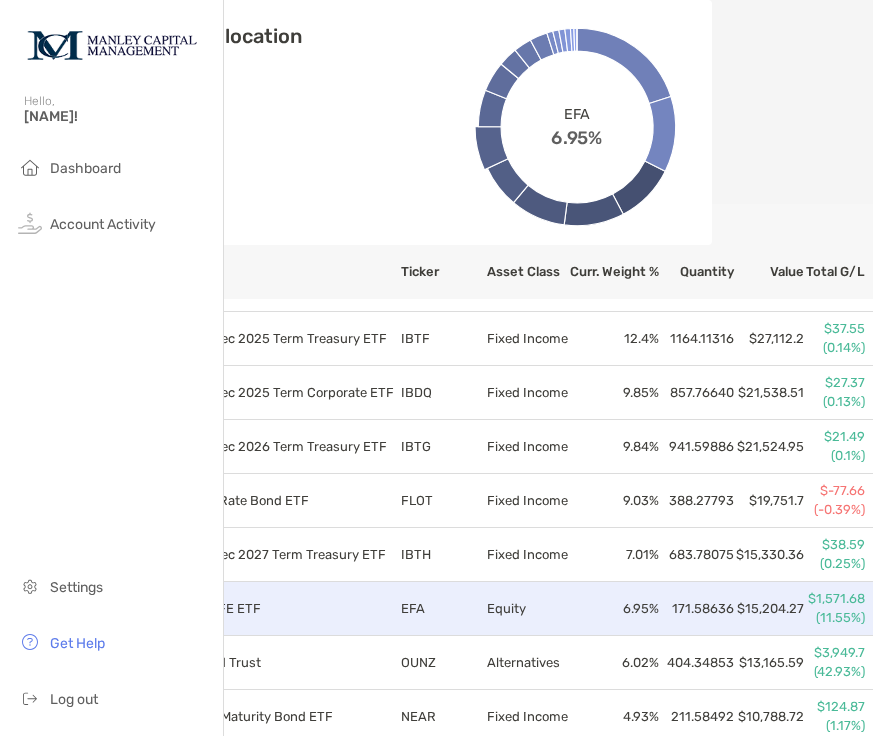scroll, scrollTop: 802, scrollLeft: 139, axis: both 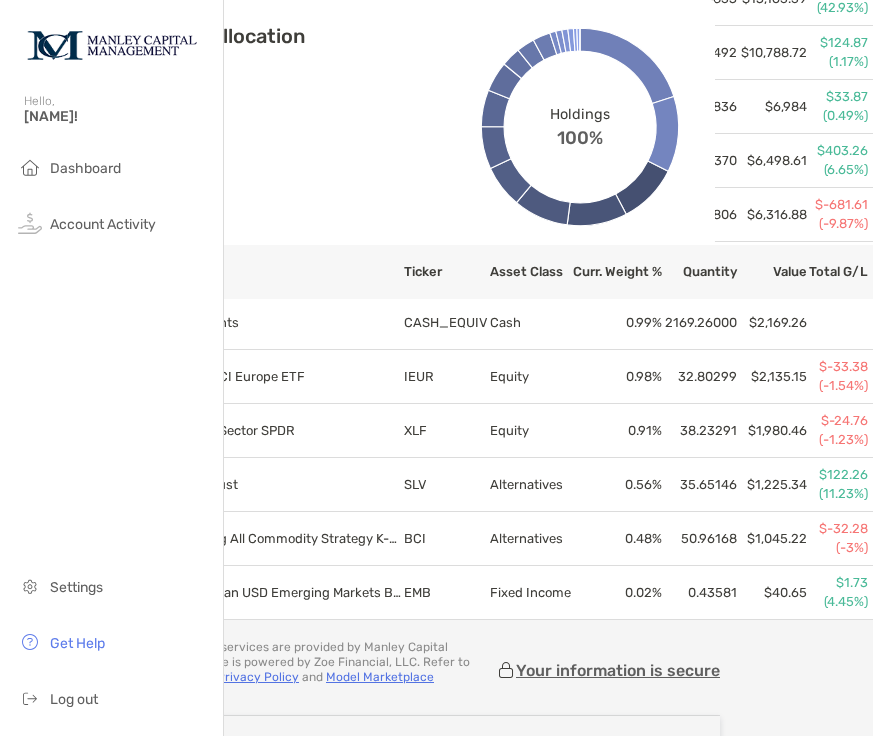 click on "Holdings
100%" at bounding box center [580, 127] 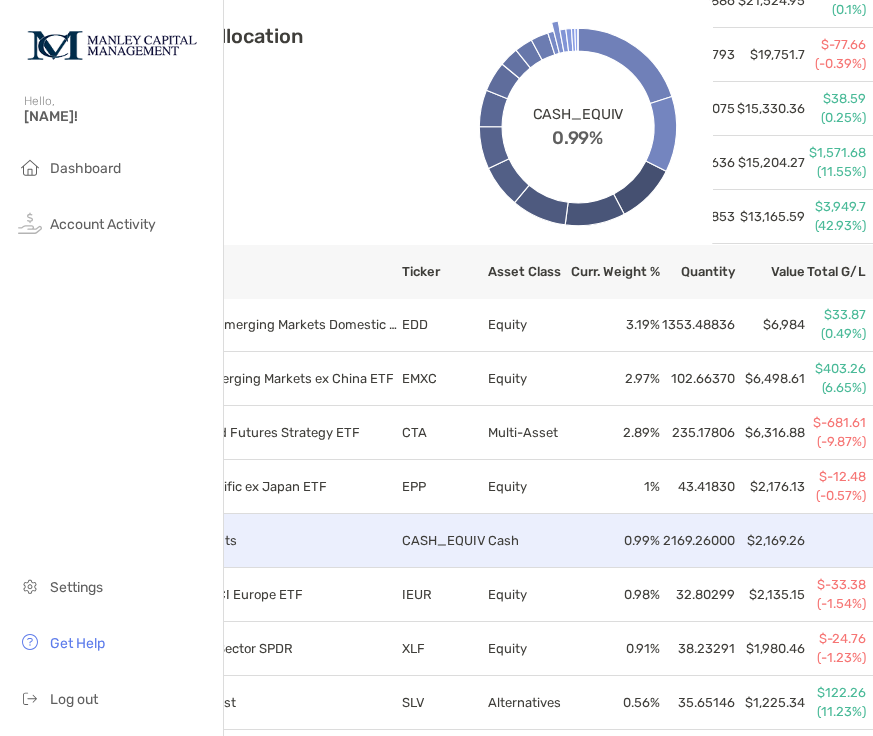 scroll, scrollTop: 1248, scrollLeft: 139, axis: both 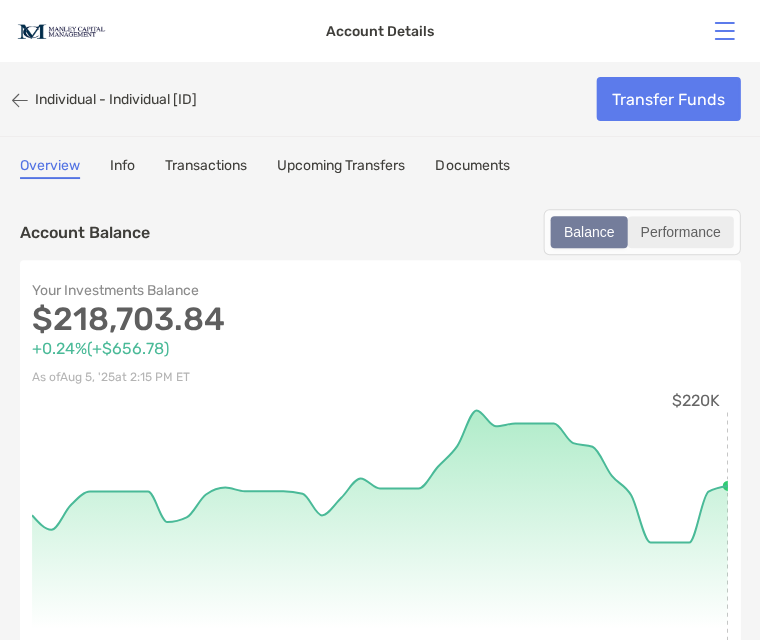 click on "Performance" at bounding box center (680, 232) 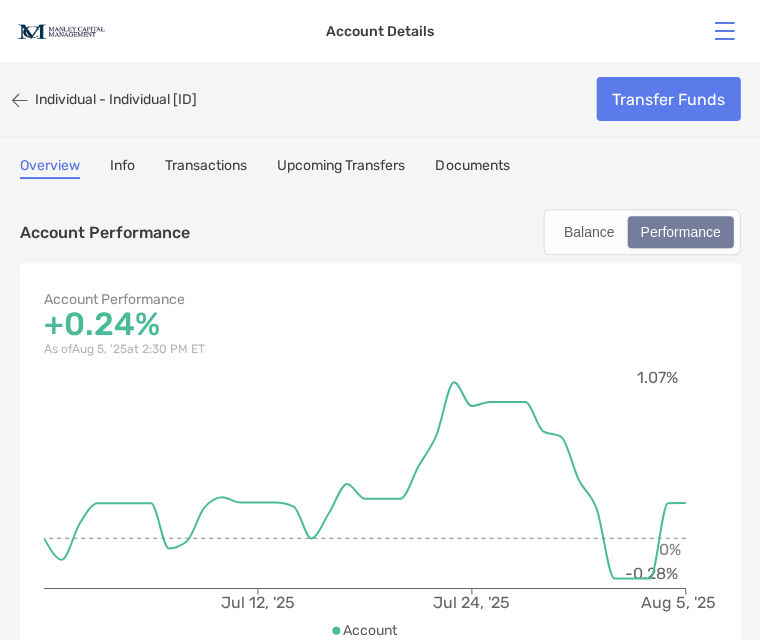 scroll, scrollTop: 0, scrollLeft: 0, axis: both 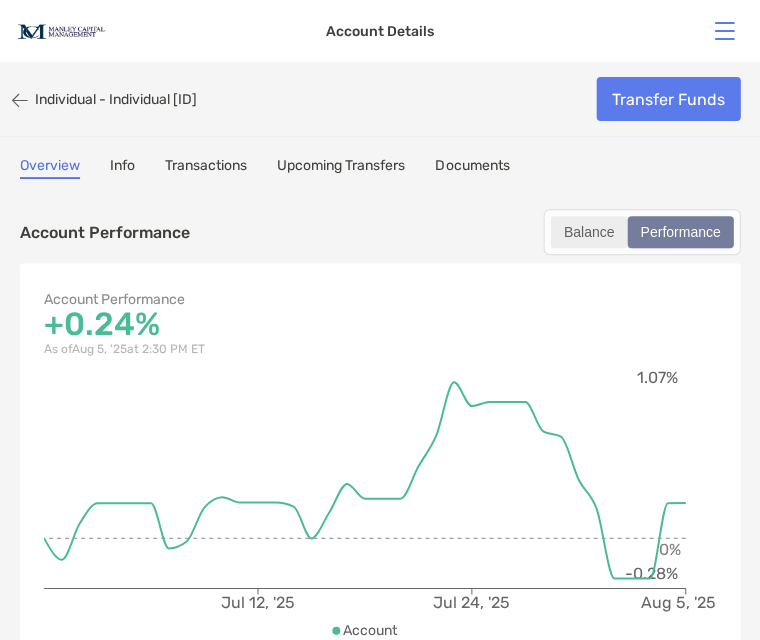 click on "Balance" at bounding box center [588, 232] 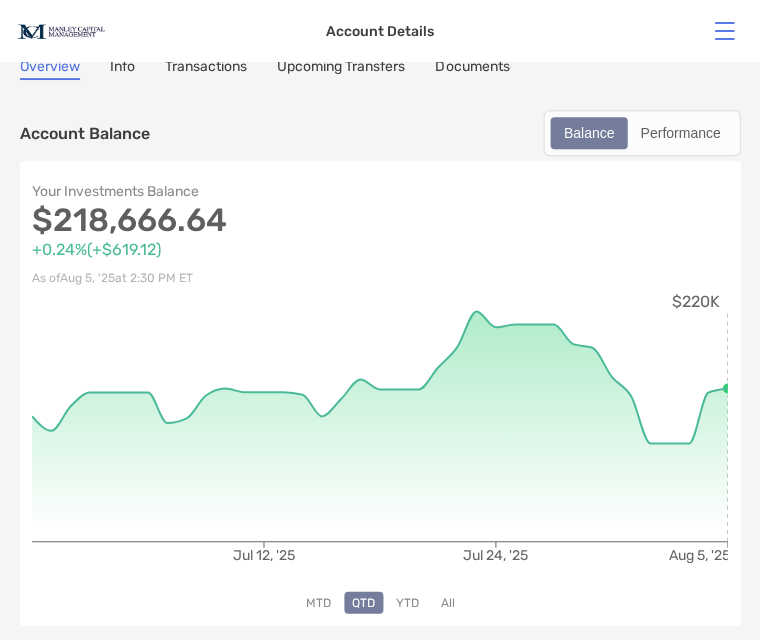 scroll, scrollTop: 112, scrollLeft: 0, axis: vertical 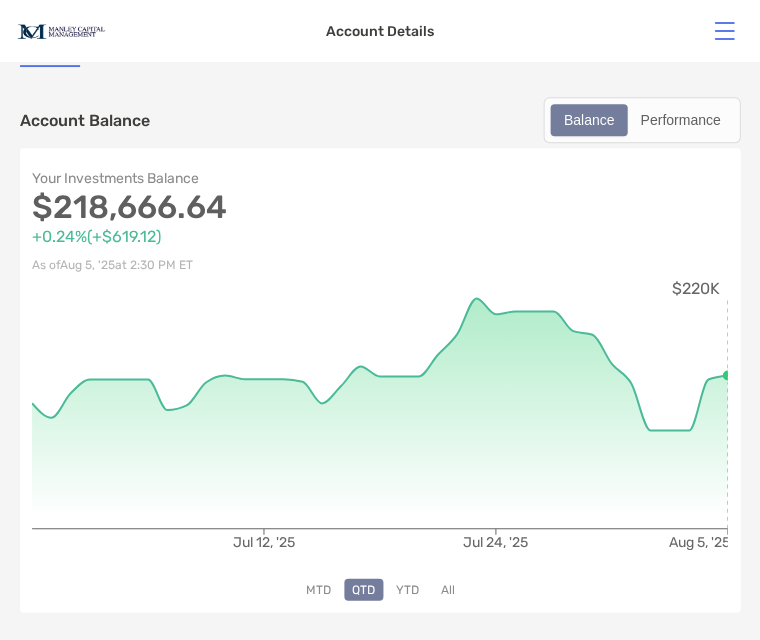 click on "YTD" at bounding box center (407, 589) 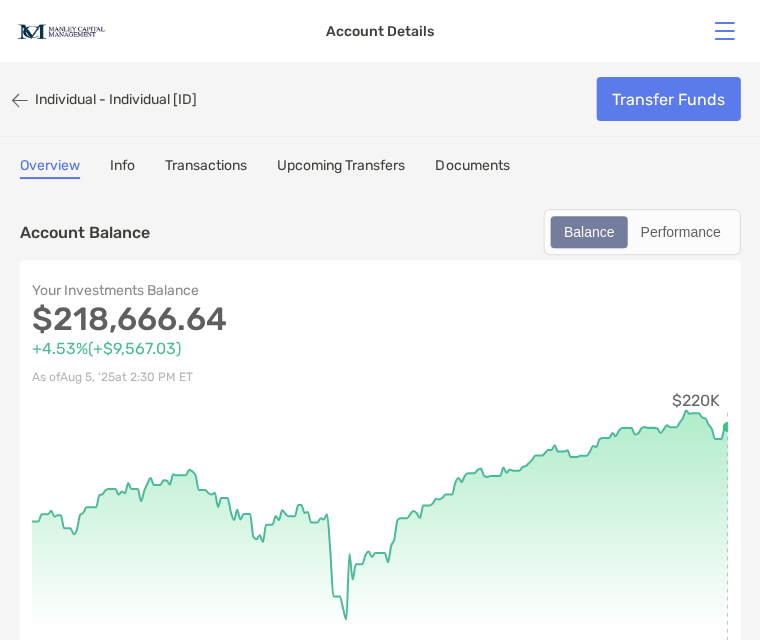 scroll, scrollTop: 0, scrollLeft: 0, axis: both 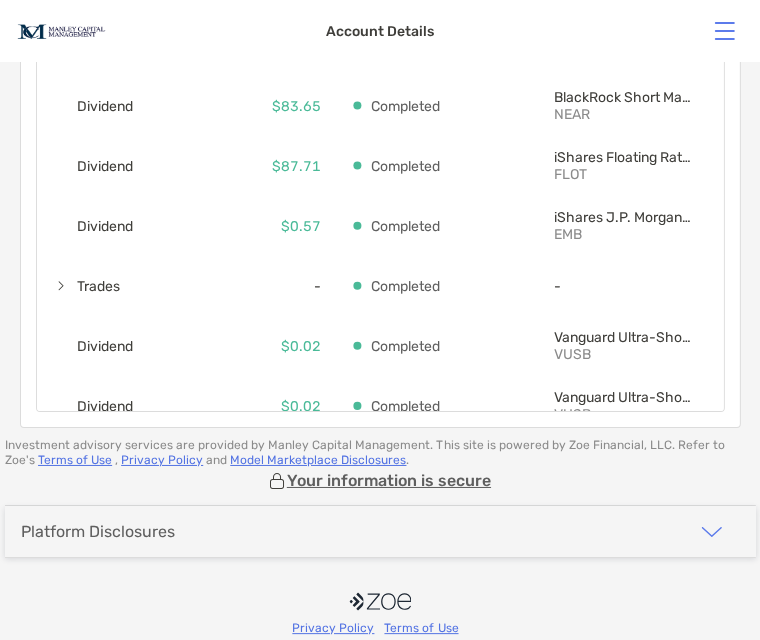 click at bounding box center (711, 531) 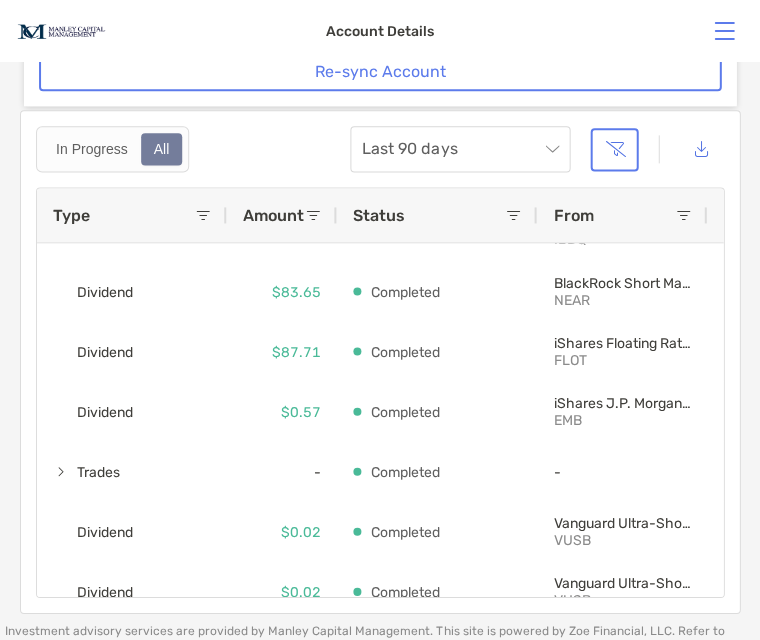 scroll, scrollTop: 236, scrollLeft: 0, axis: vertical 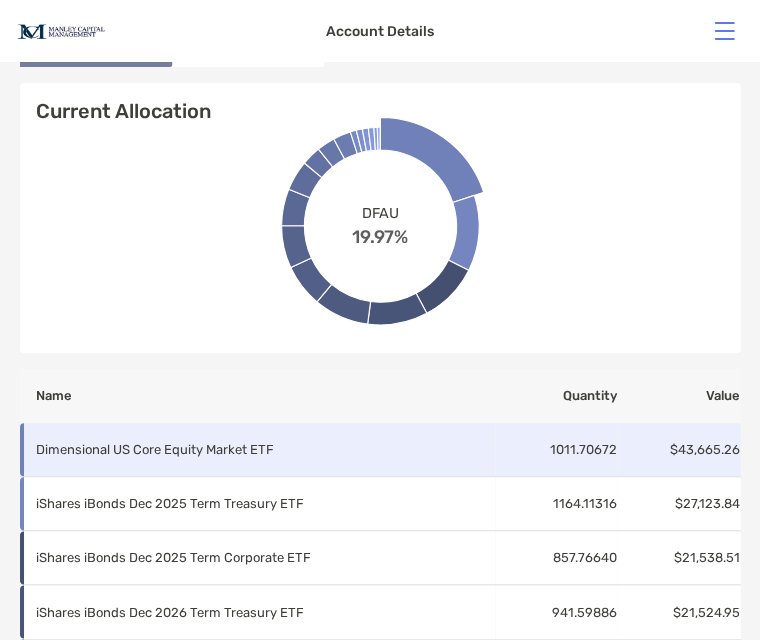 click 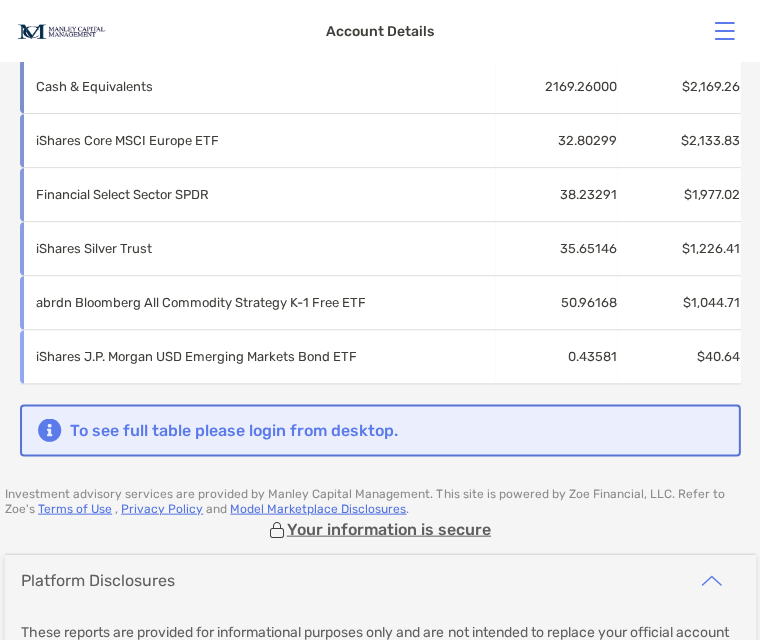 scroll, scrollTop: 1873, scrollLeft: 0, axis: vertical 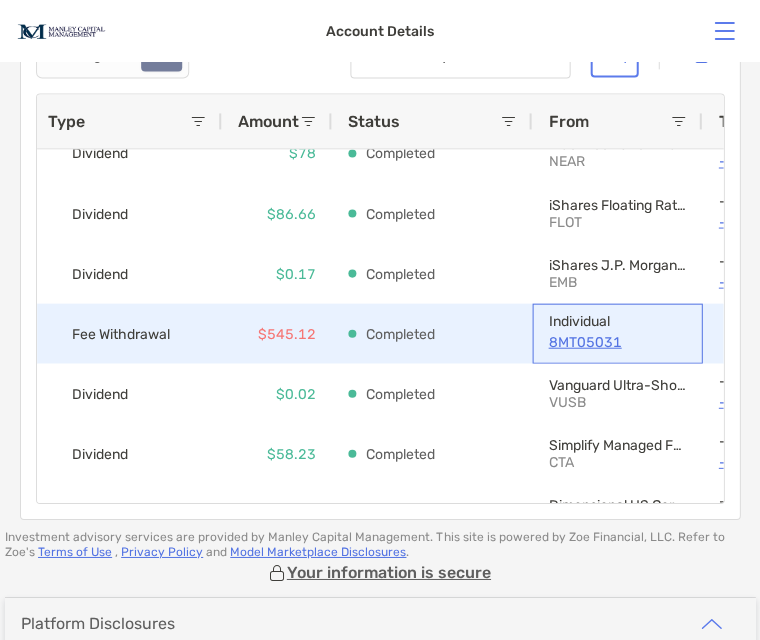 click on "8MT05031" at bounding box center [617, 341] 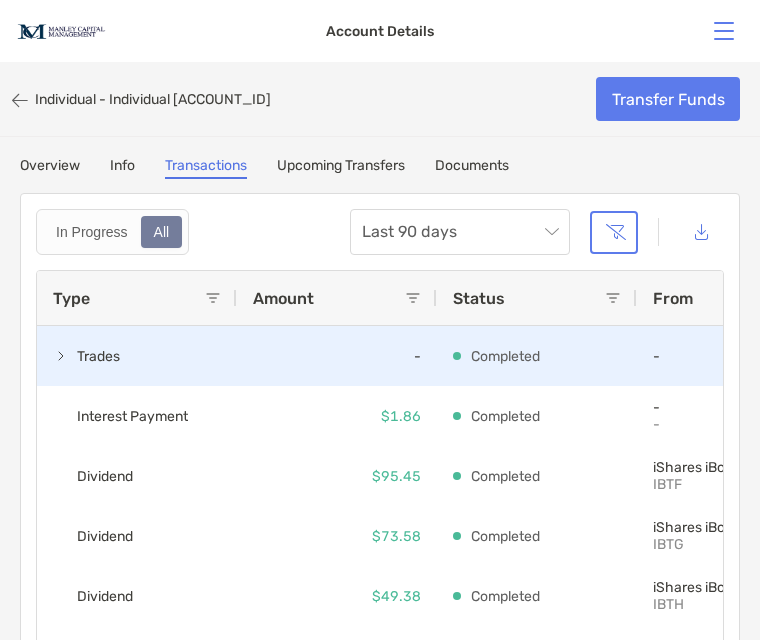 scroll, scrollTop: 0, scrollLeft: 0, axis: both 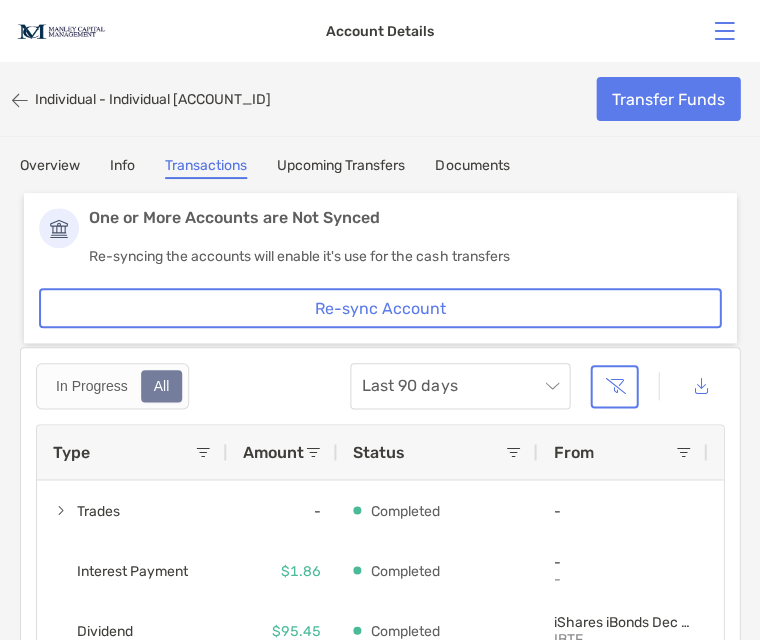 click on "Overview" at bounding box center (50, 168) 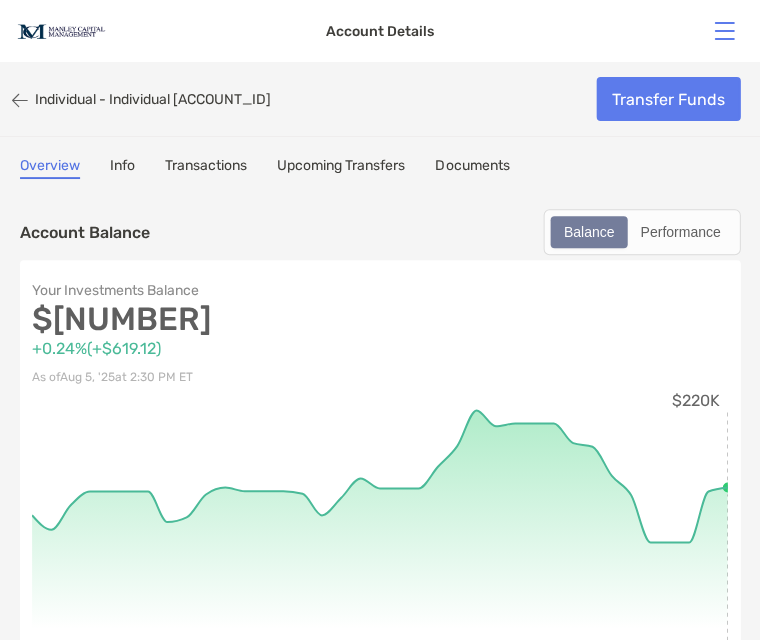 click on "Transfer Funds" at bounding box center (668, 99) 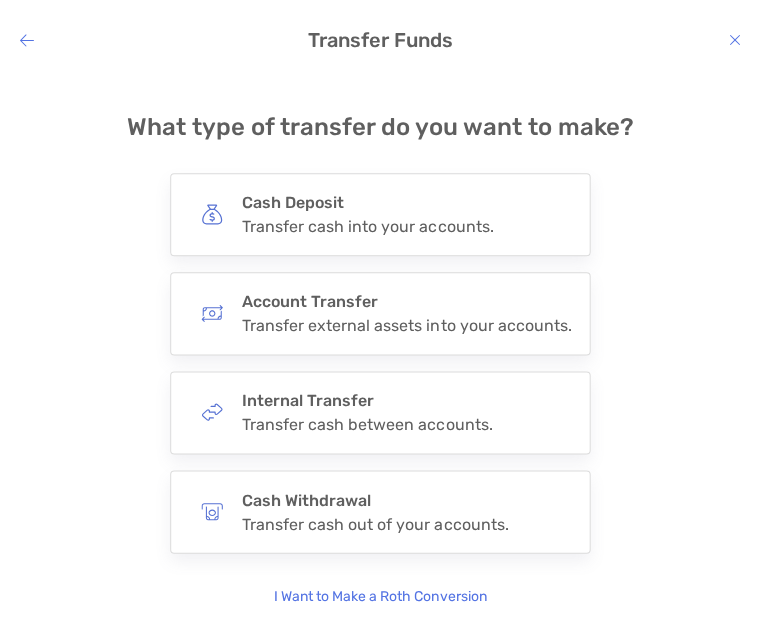 click at bounding box center [734, 40] 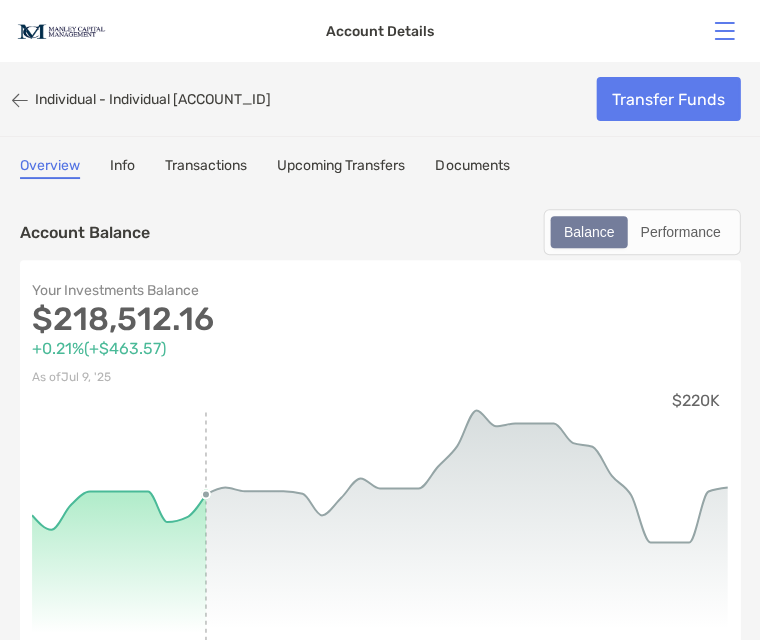 scroll, scrollTop: 0, scrollLeft: 0, axis: both 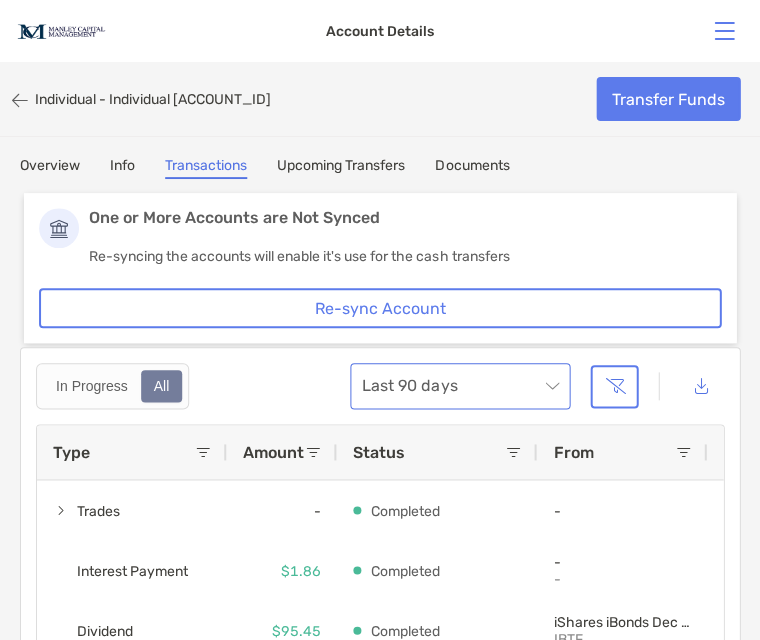 click on "Last 90 days" at bounding box center (460, 386) 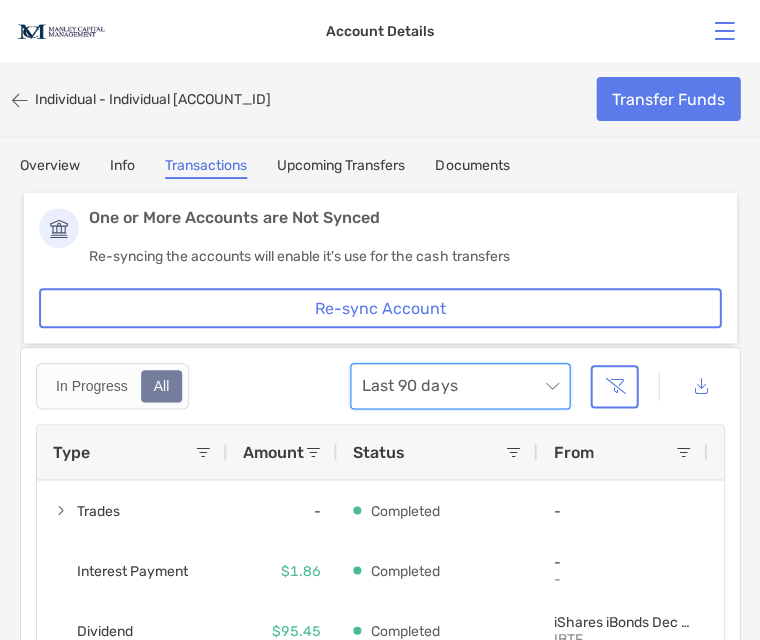 click on "Last 90 days" at bounding box center [460, 386] 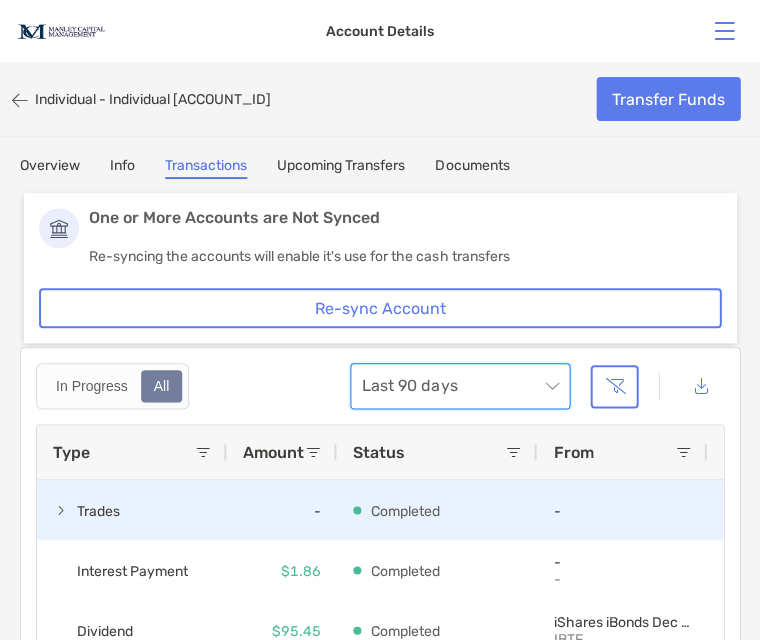scroll, scrollTop: 13, scrollLeft: 0, axis: vertical 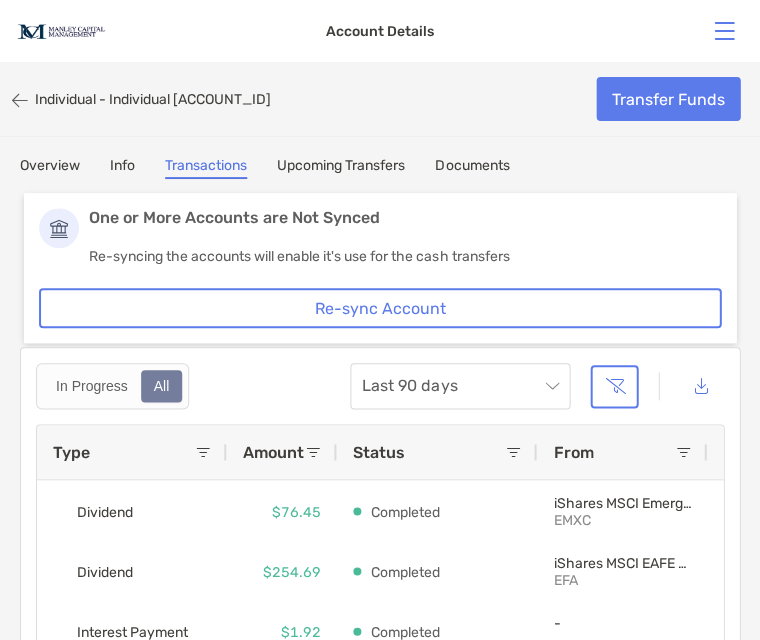 click on "Re-sync Account" at bounding box center [380, 308] 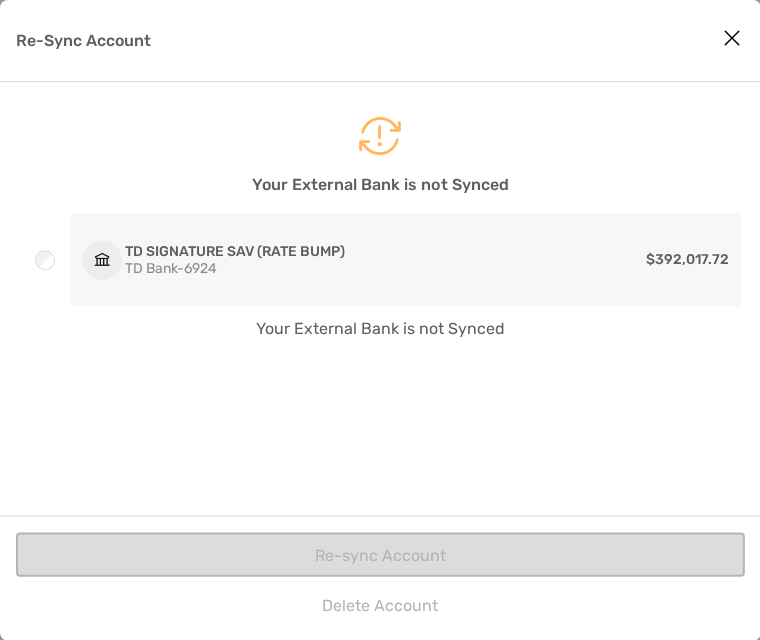 click at bounding box center [731, 38] 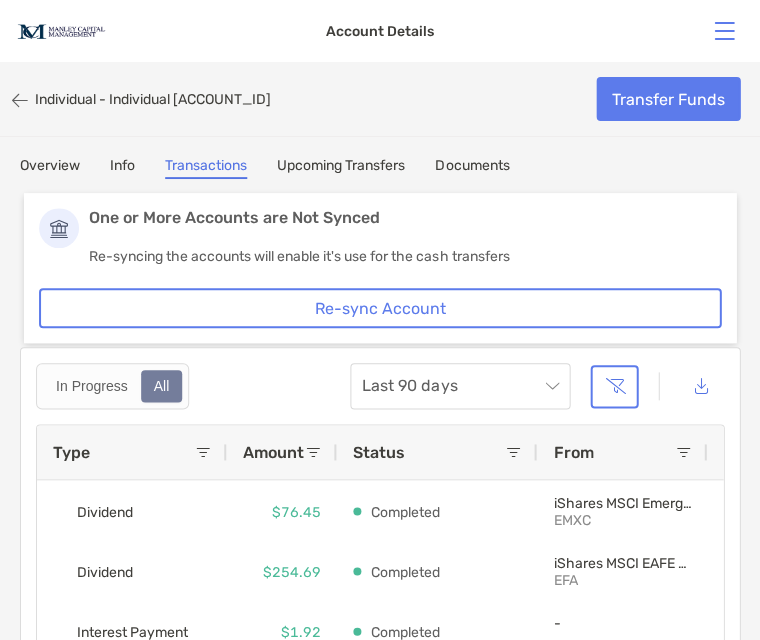 click on "Documents" at bounding box center (472, 168) 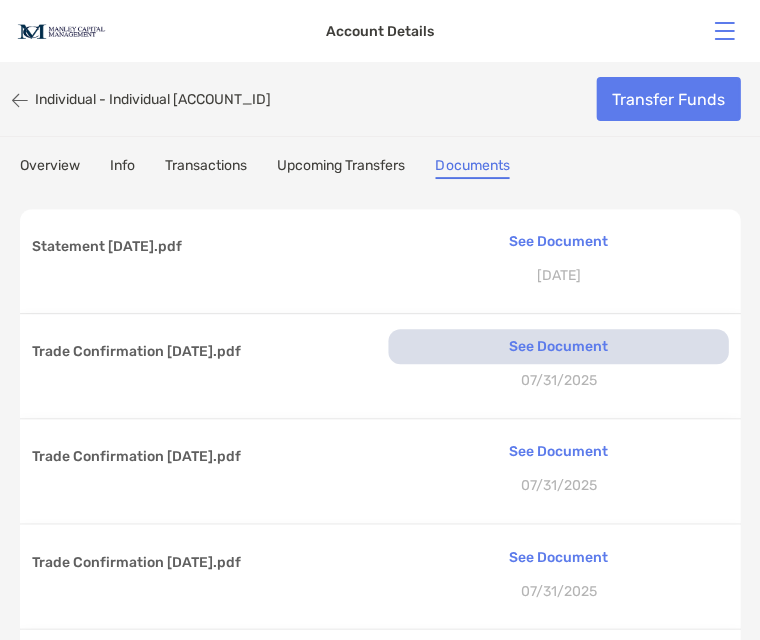click on "See Document" at bounding box center [558, 346] 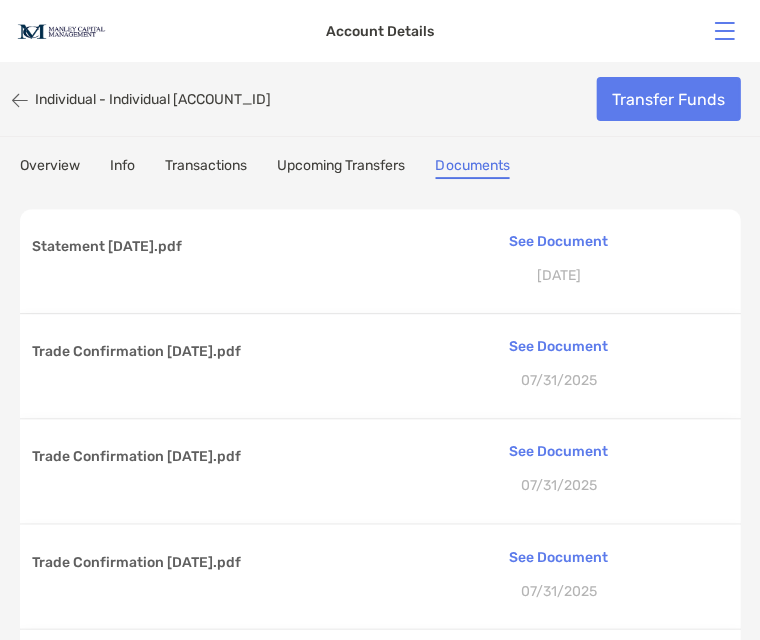 scroll, scrollTop: 0, scrollLeft: 0, axis: both 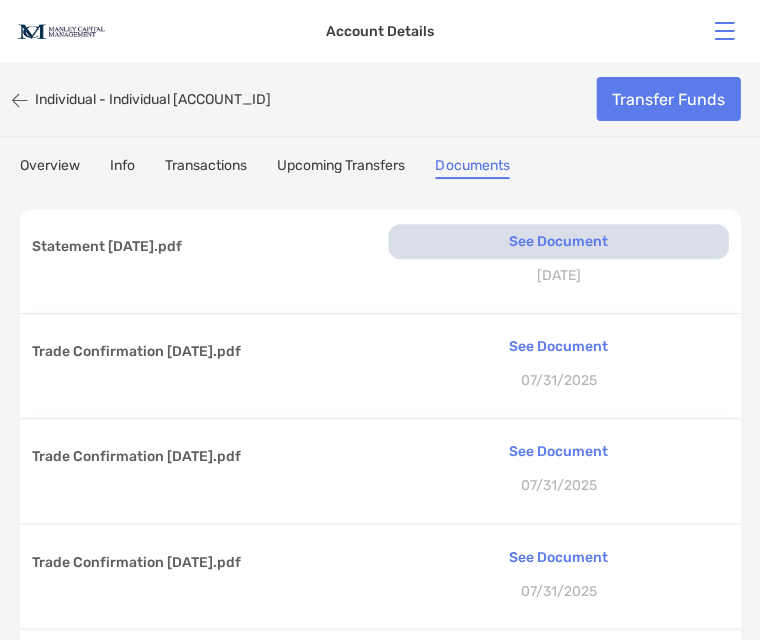 click on "See Document" at bounding box center (558, 241) 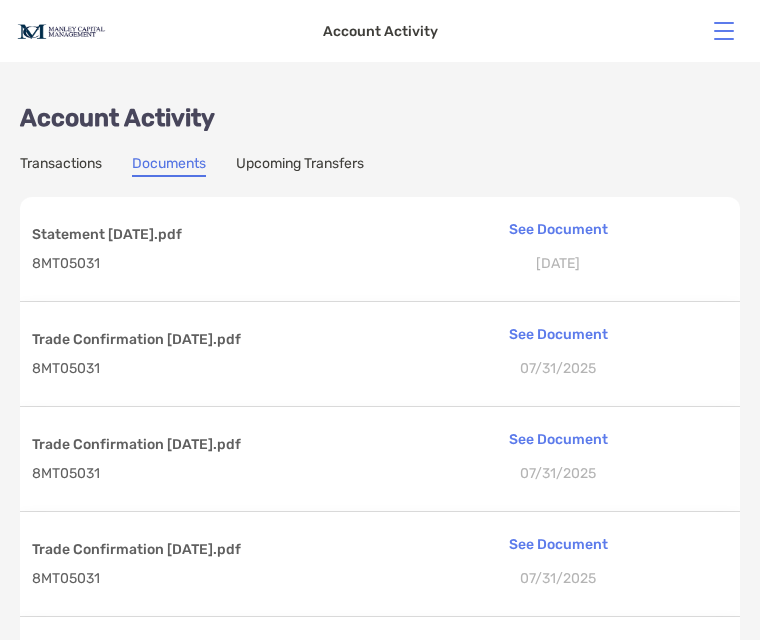 scroll, scrollTop: 0, scrollLeft: 0, axis: both 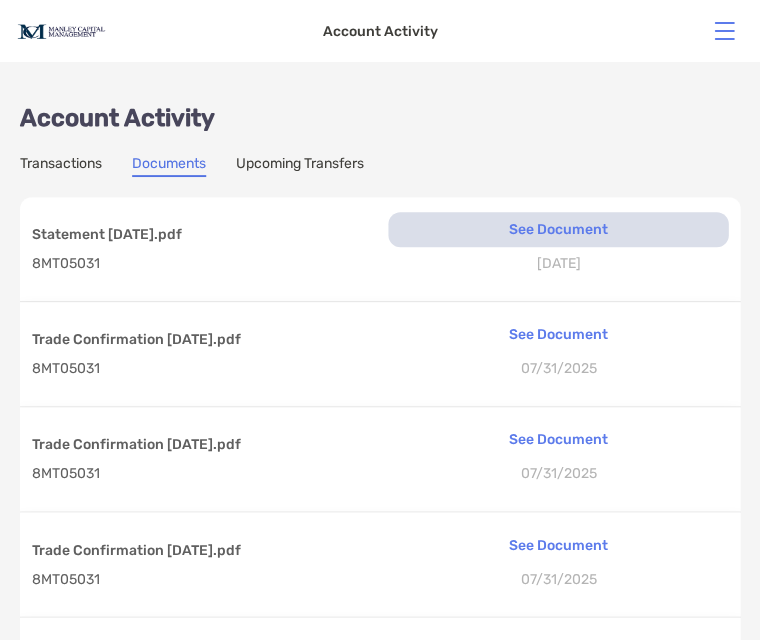 click on "See Document" at bounding box center (558, 229) 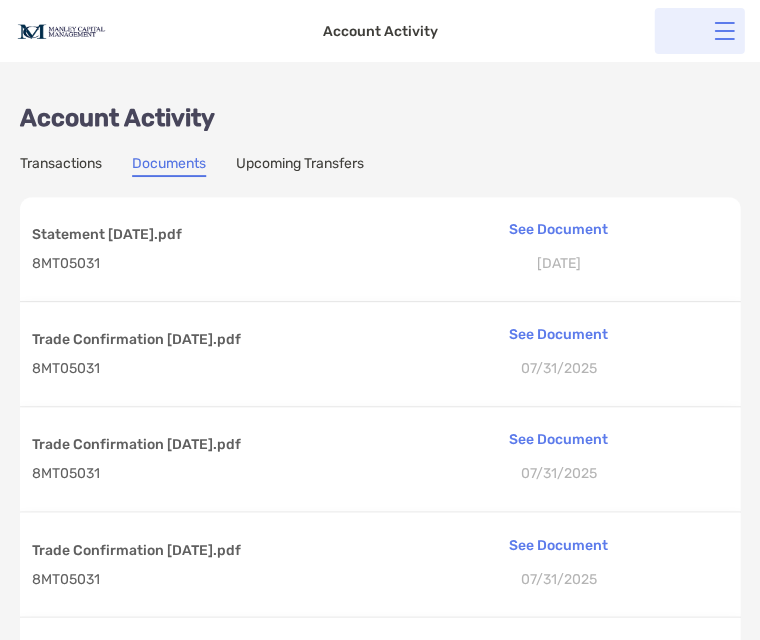 click at bounding box center (699, 31) 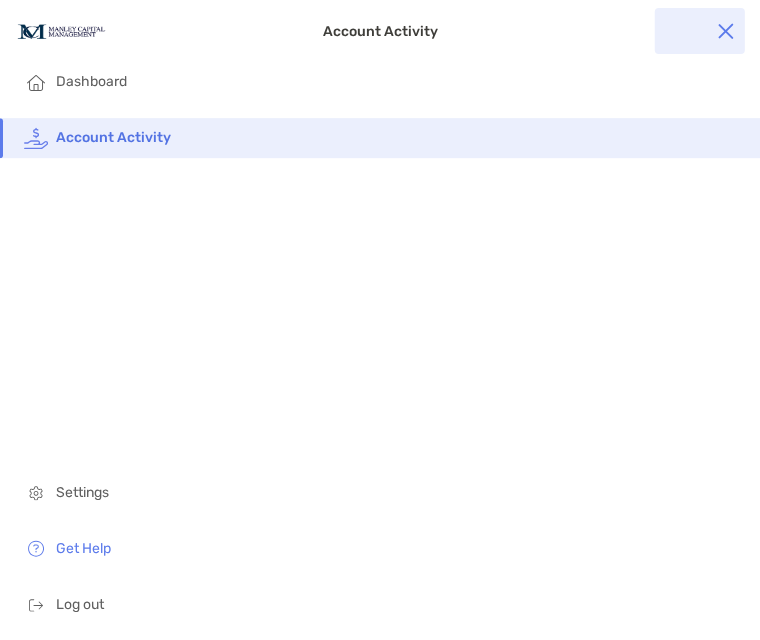 click on "Account Activity" at bounding box center (399, 138) 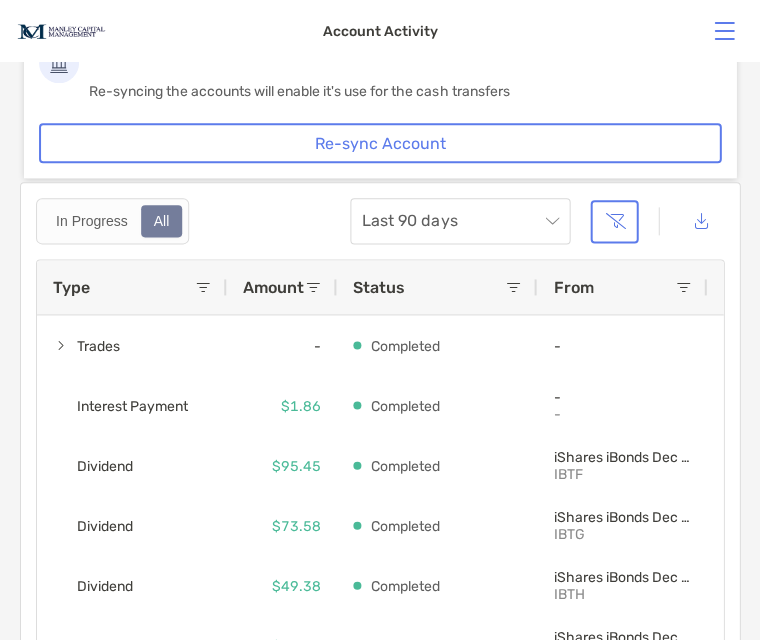 scroll, scrollTop: 165, scrollLeft: 0, axis: vertical 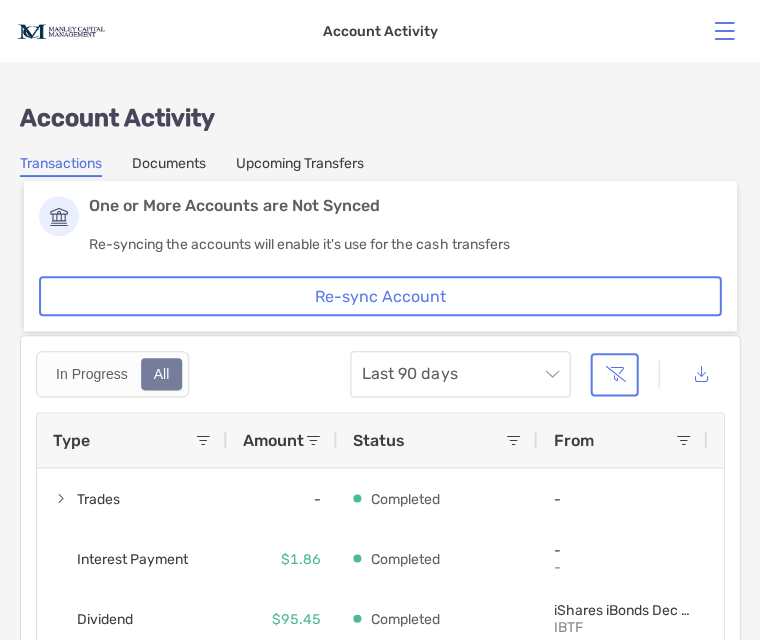 click on "Upcoming Transfers" at bounding box center (300, 166) 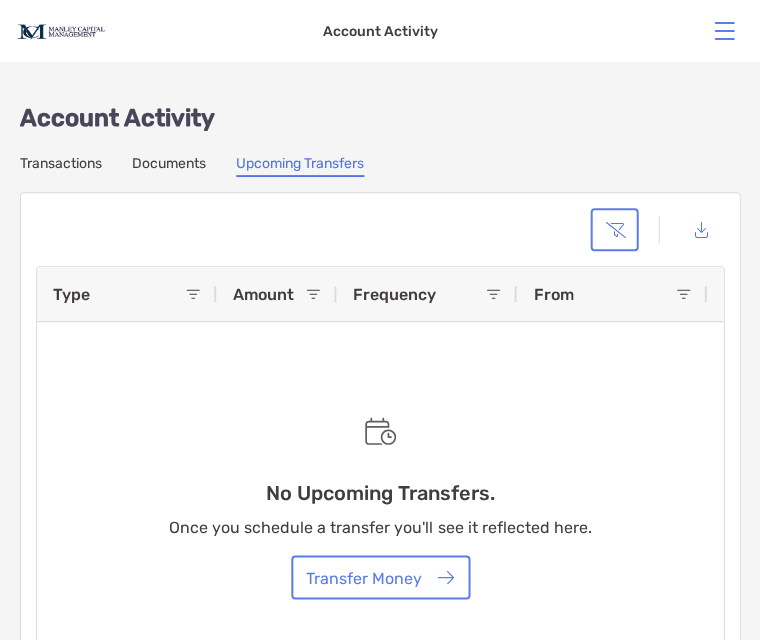 click on "Documents" at bounding box center (169, 166) 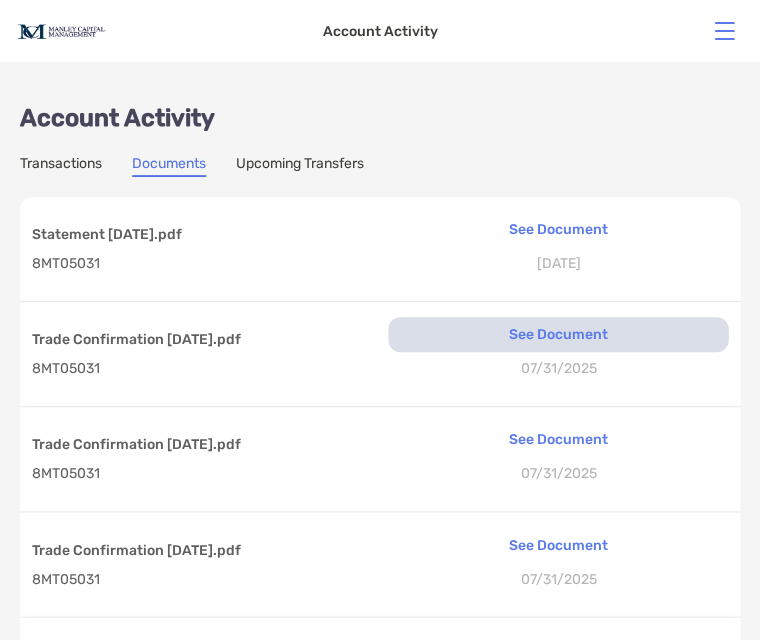 click on "See Document" at bounding box center (558, 334) 